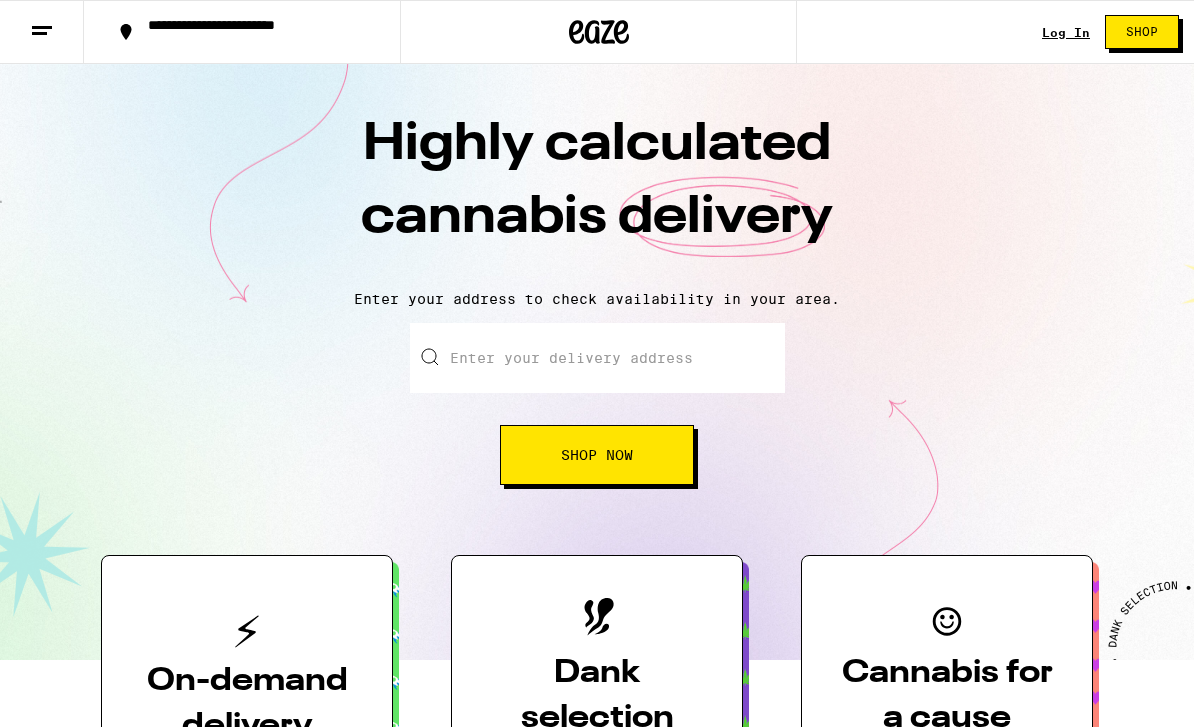 scroll, scrollTop: 300, scrollLeft: 0, axis: vertical 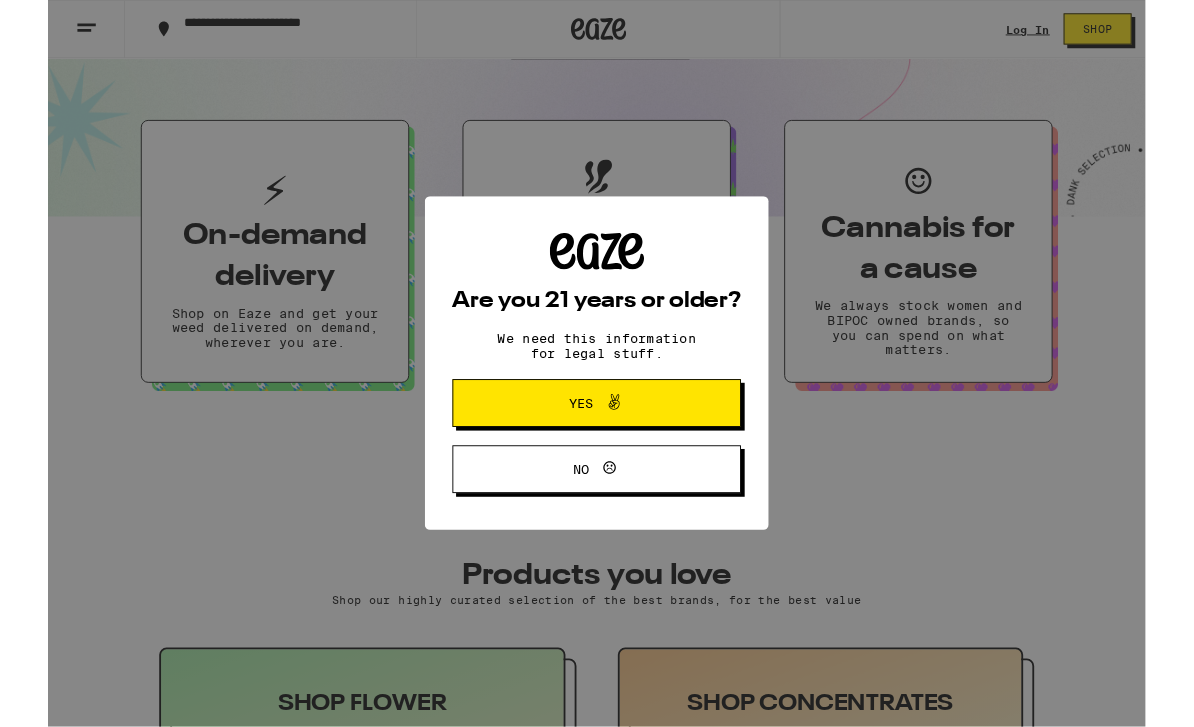 click 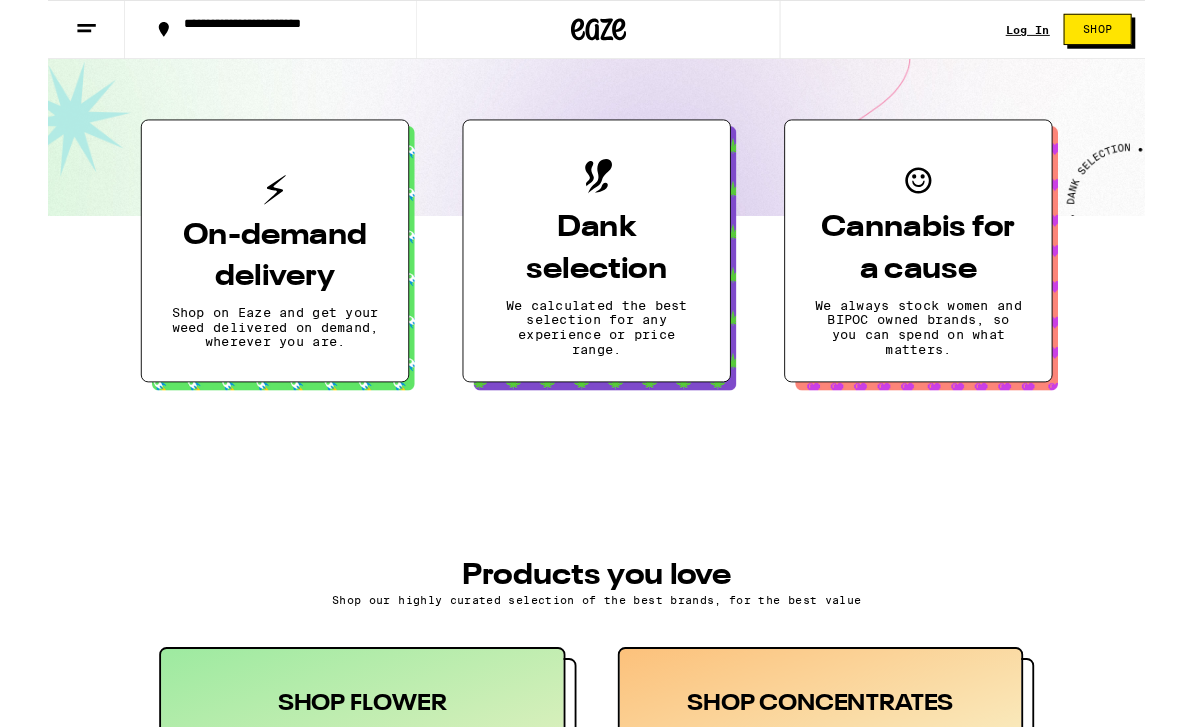 scroll, scrollTop: 0, scrollLeft: 0, axis: both 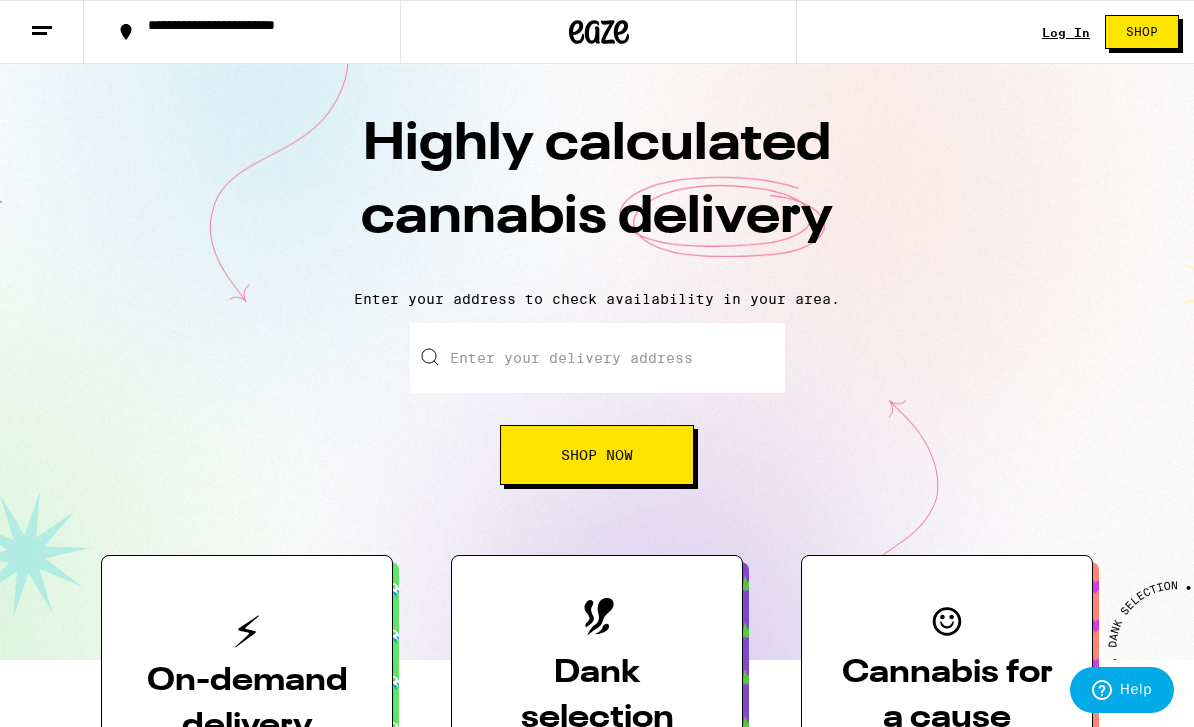 click on "Enter your delivery address" at bounding box center [597, 358] 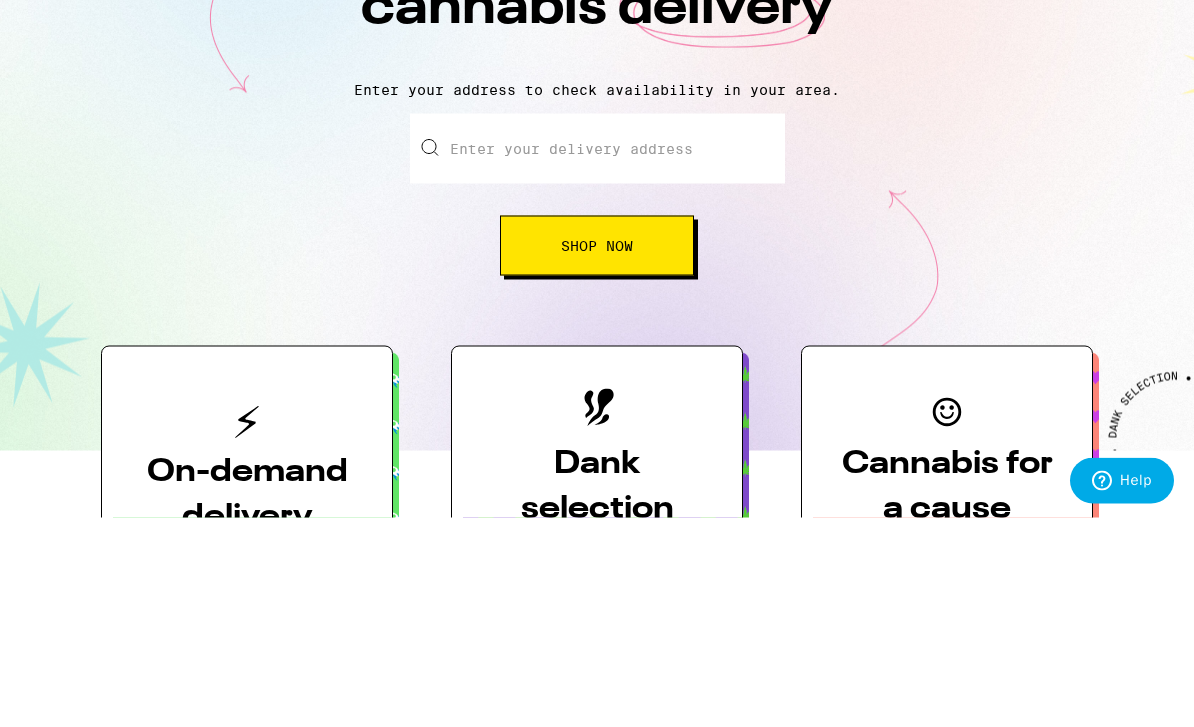 type on "8" 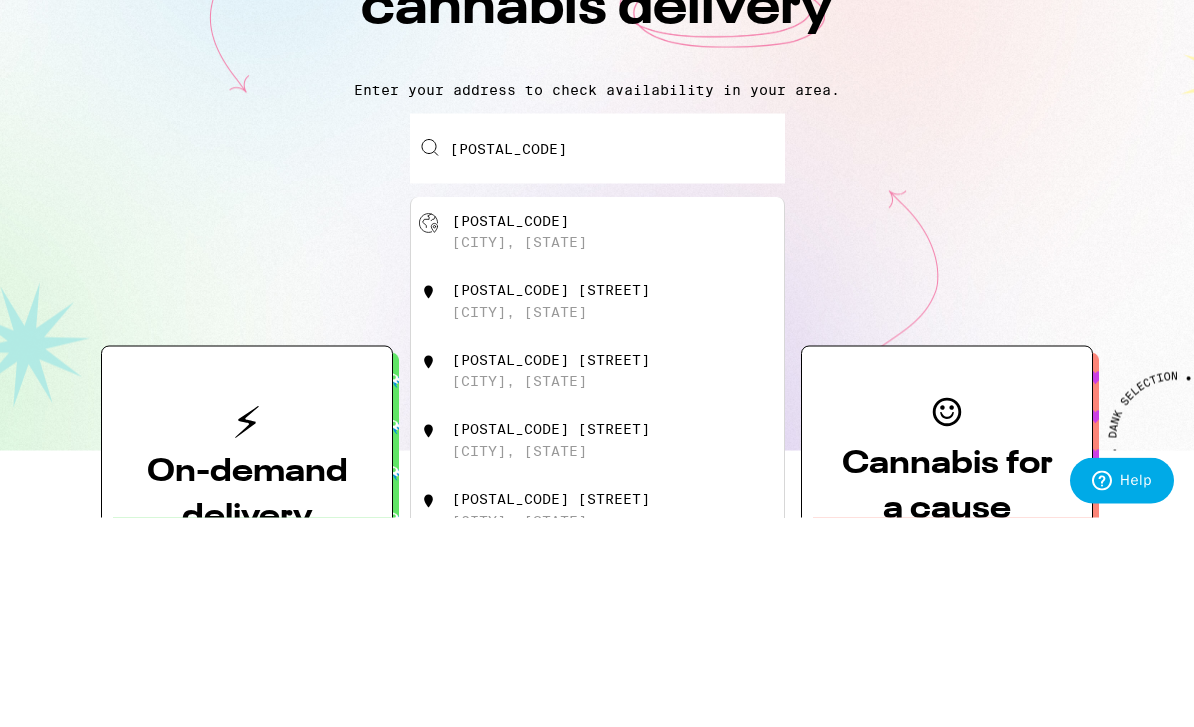 click on "[CITY], [STATE]" at bounding box center (519, 452) 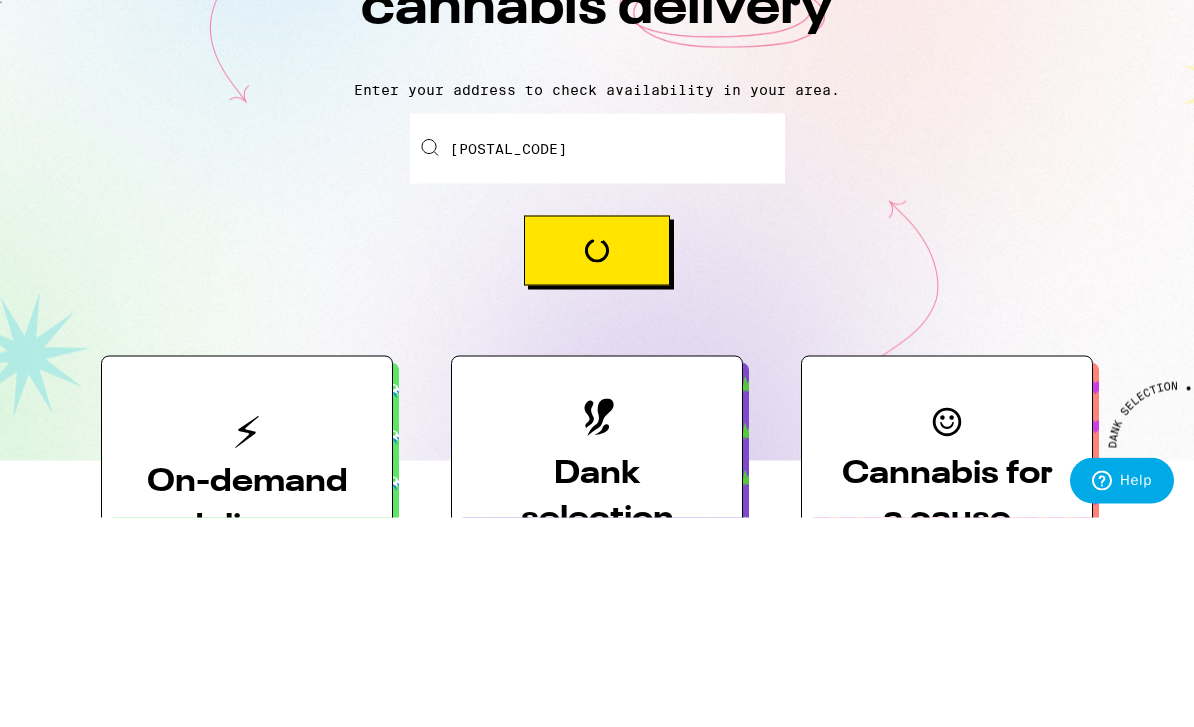 type on "[CITY], [STATE] [POSTAL_CODE]" 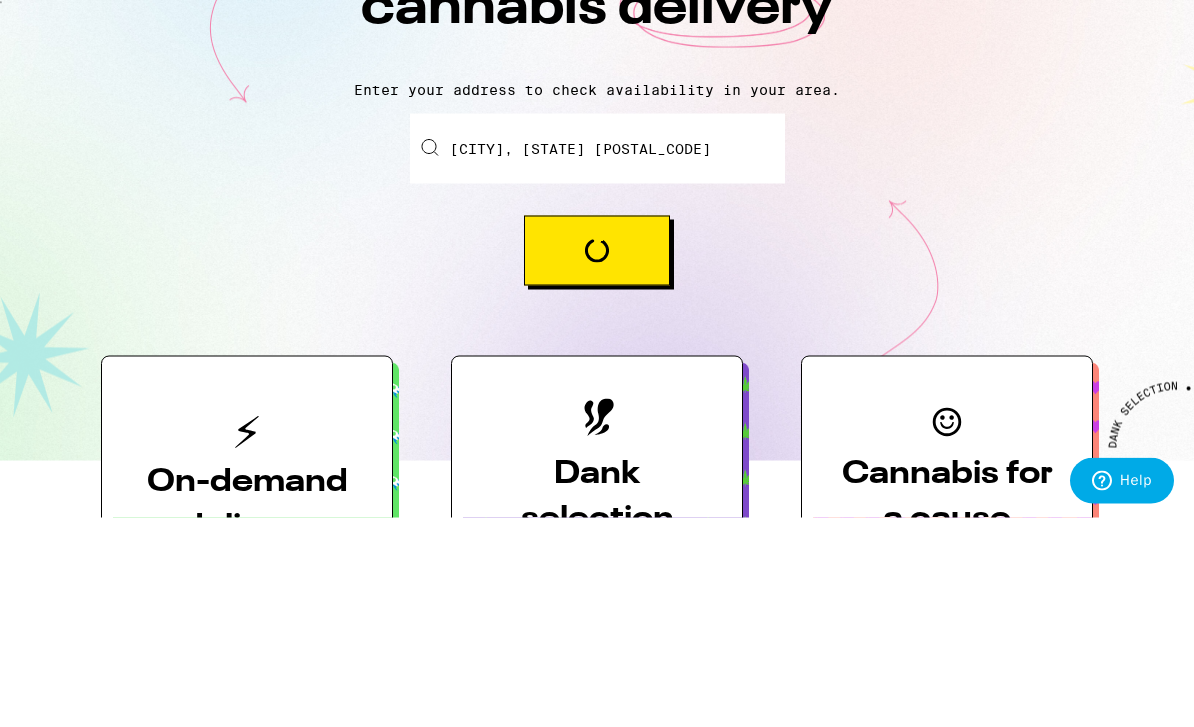 scroll, scrollTop: 210, scrollLeft: 0, axis: vertical 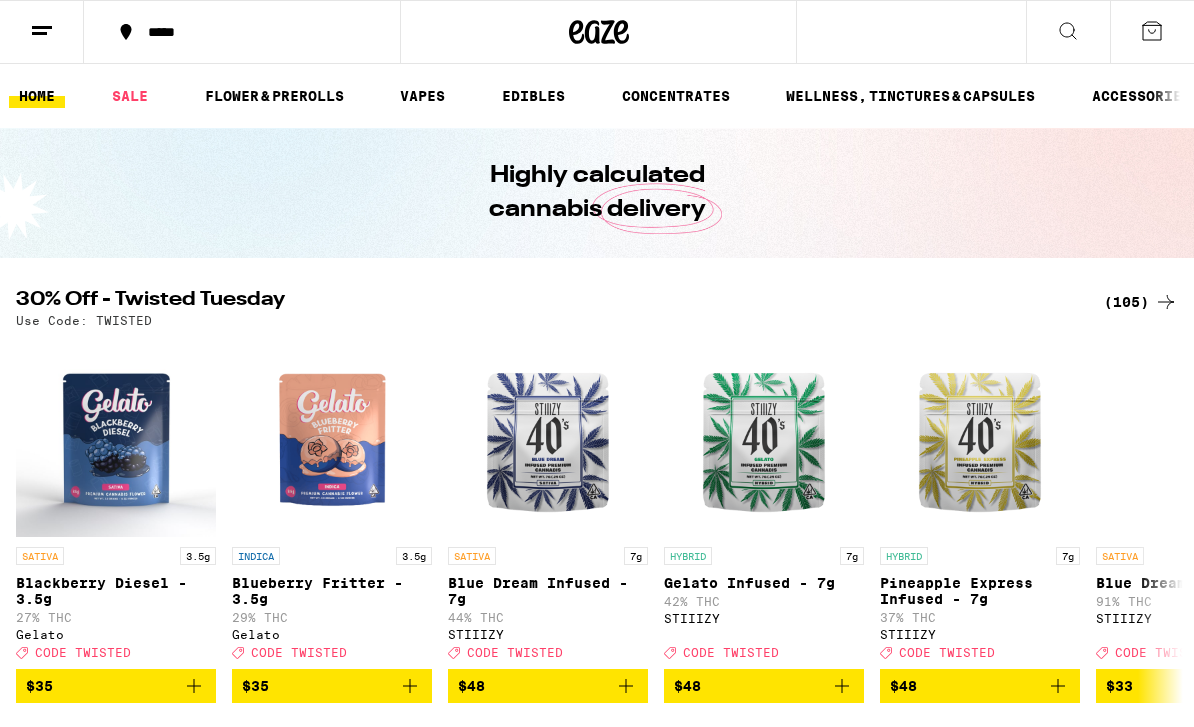 click at bounding box center (1068, 32) 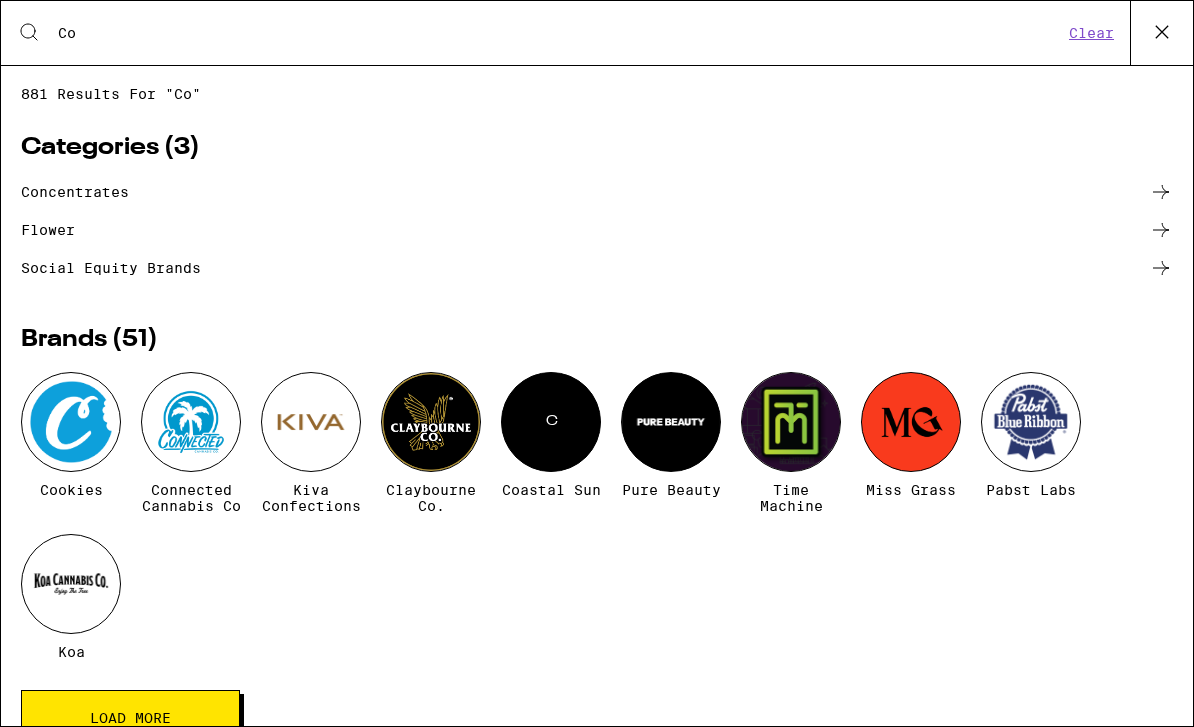 type on "C" 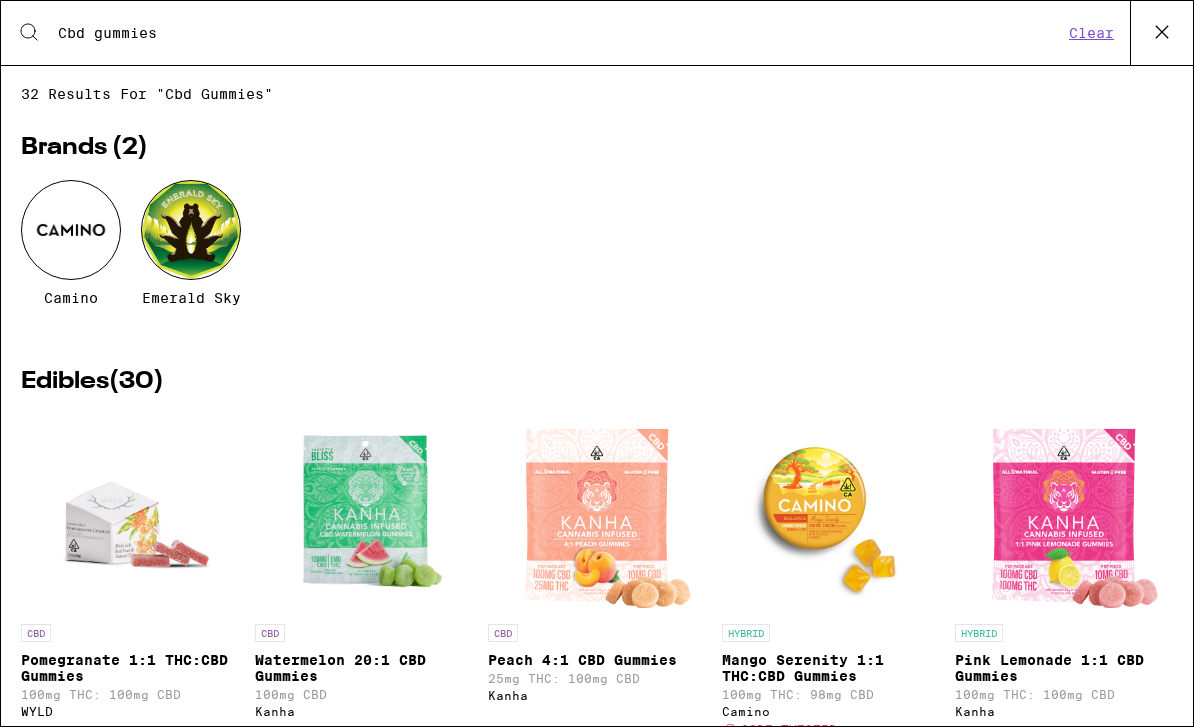 type on "Cbd gummies" 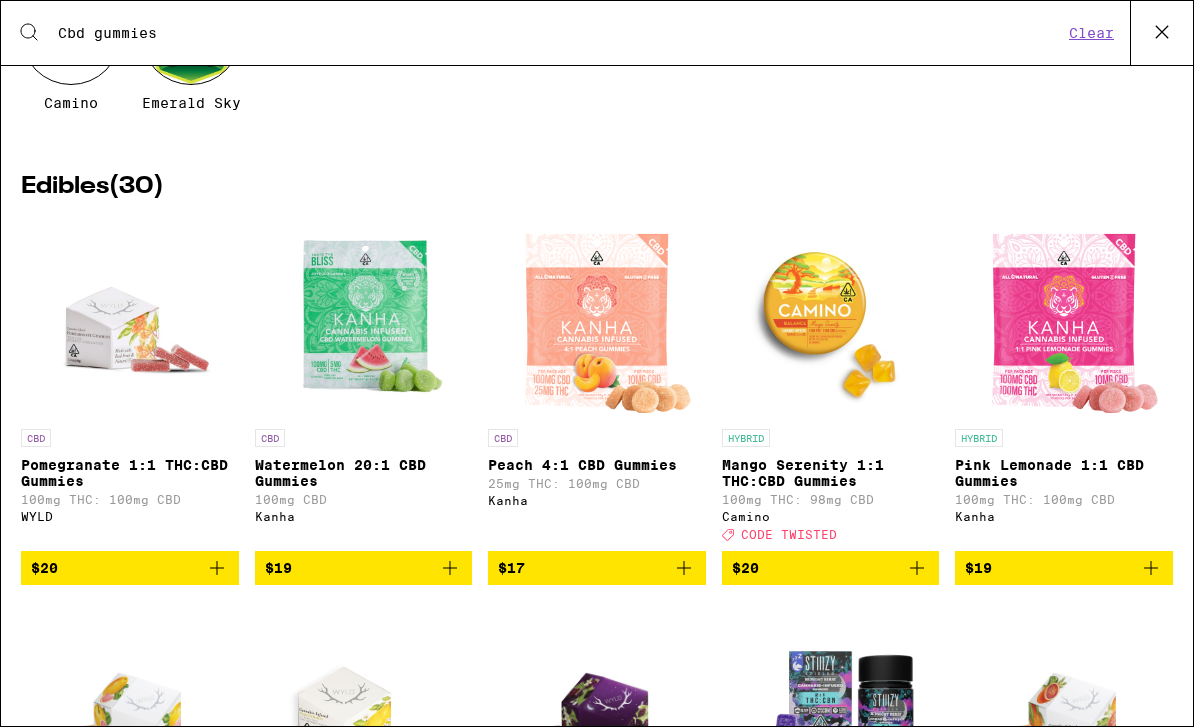 scroll, scrollTop: 196, scrollLeft: 0, axis: vertical 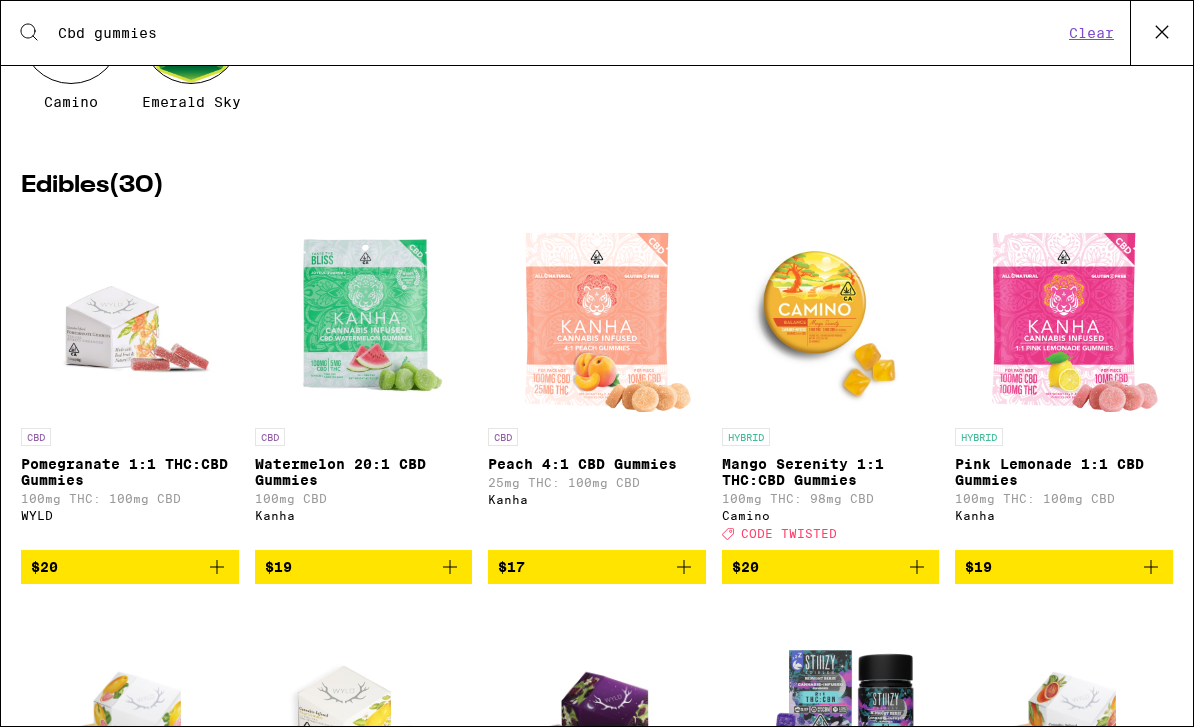 click on "Watermelon 20:1 CBD Gummies" at bounding box center [364, 472] 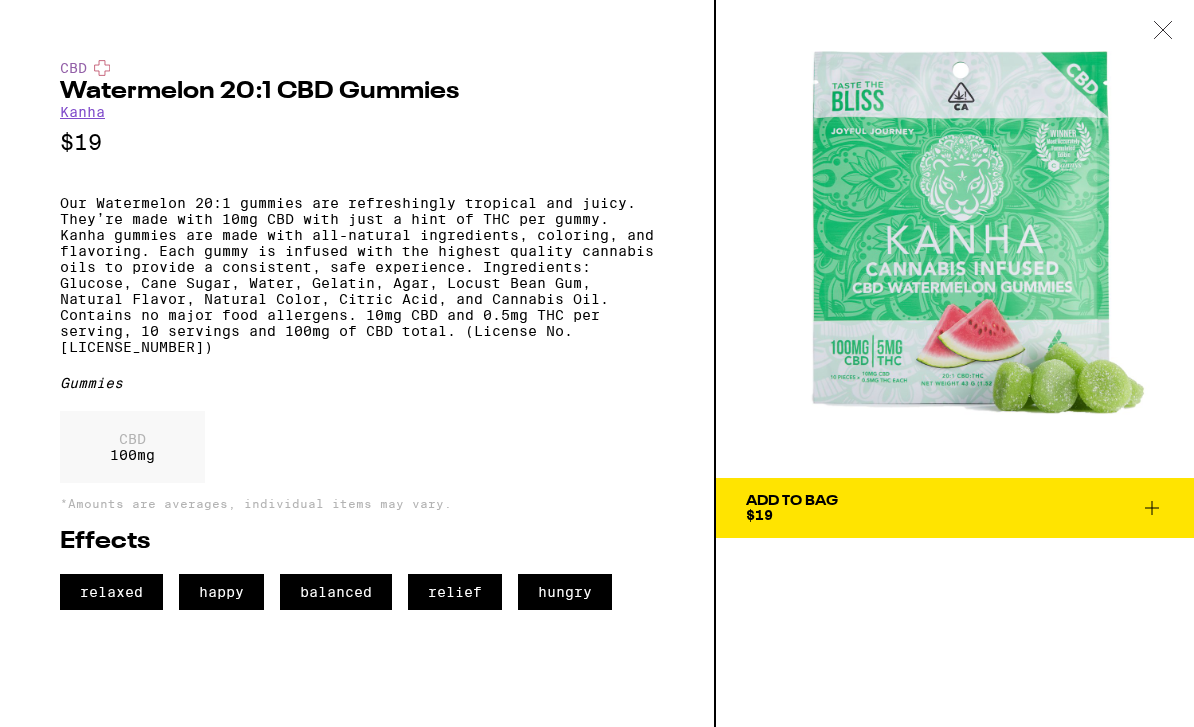 click 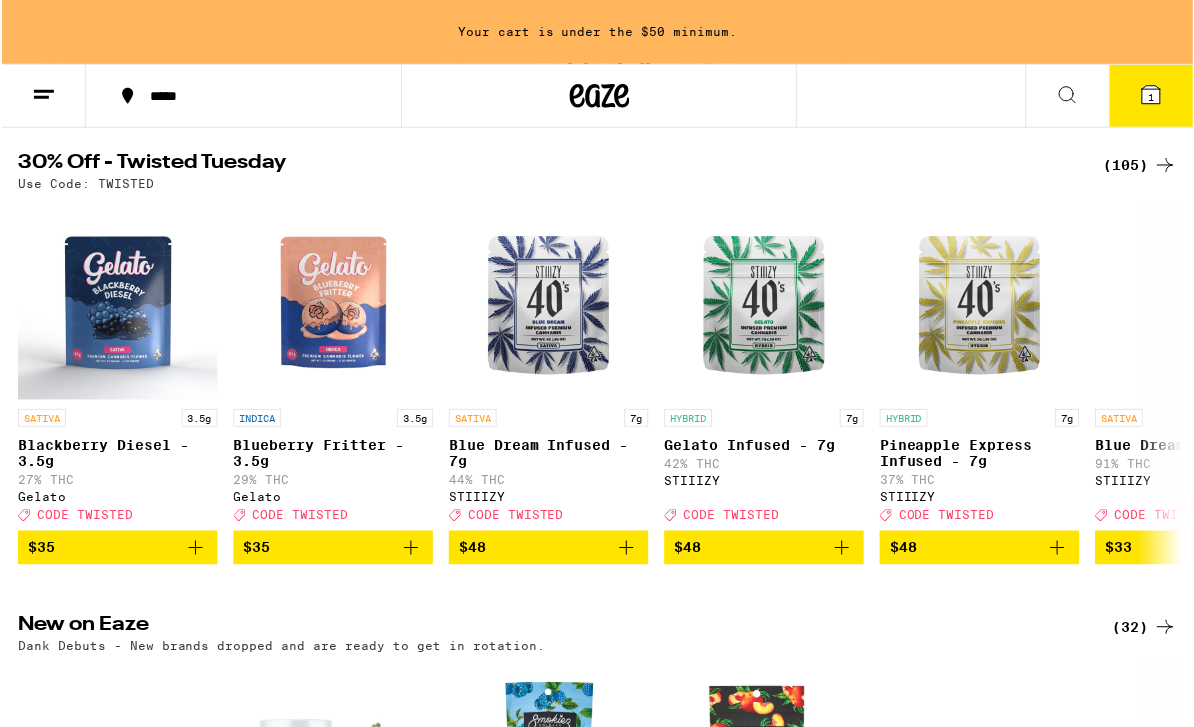 scroll, scrollTop: 0, scrollLeft: 0, axis: both 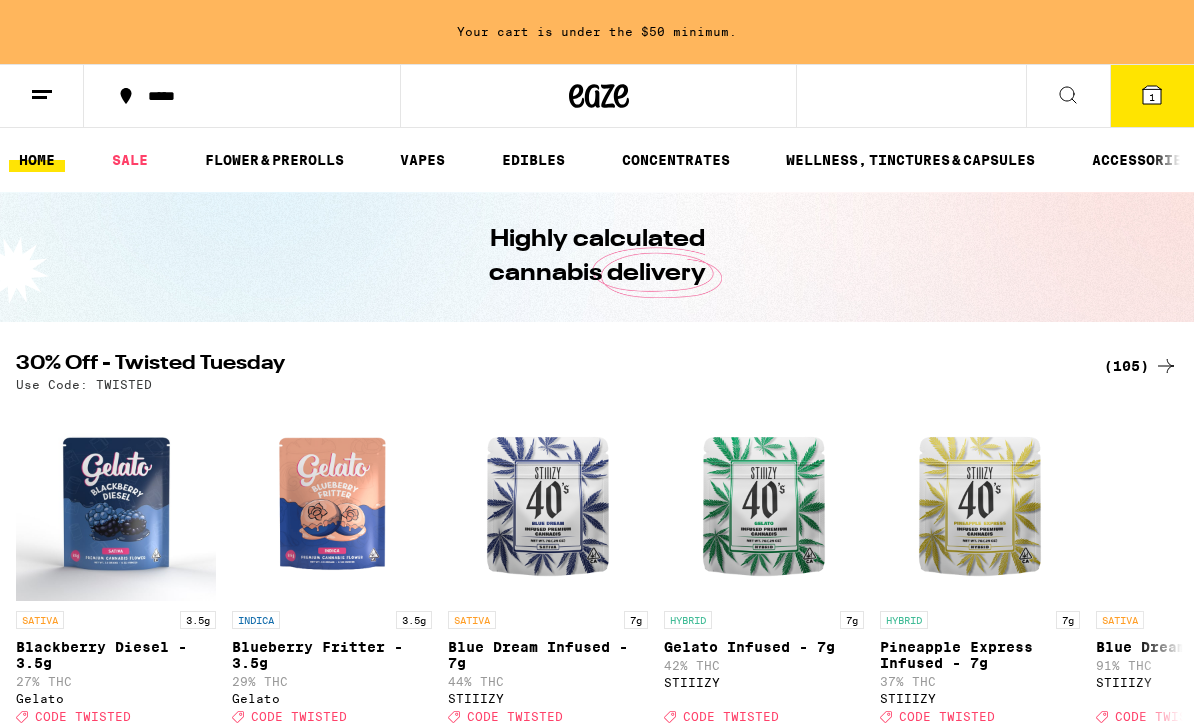 click 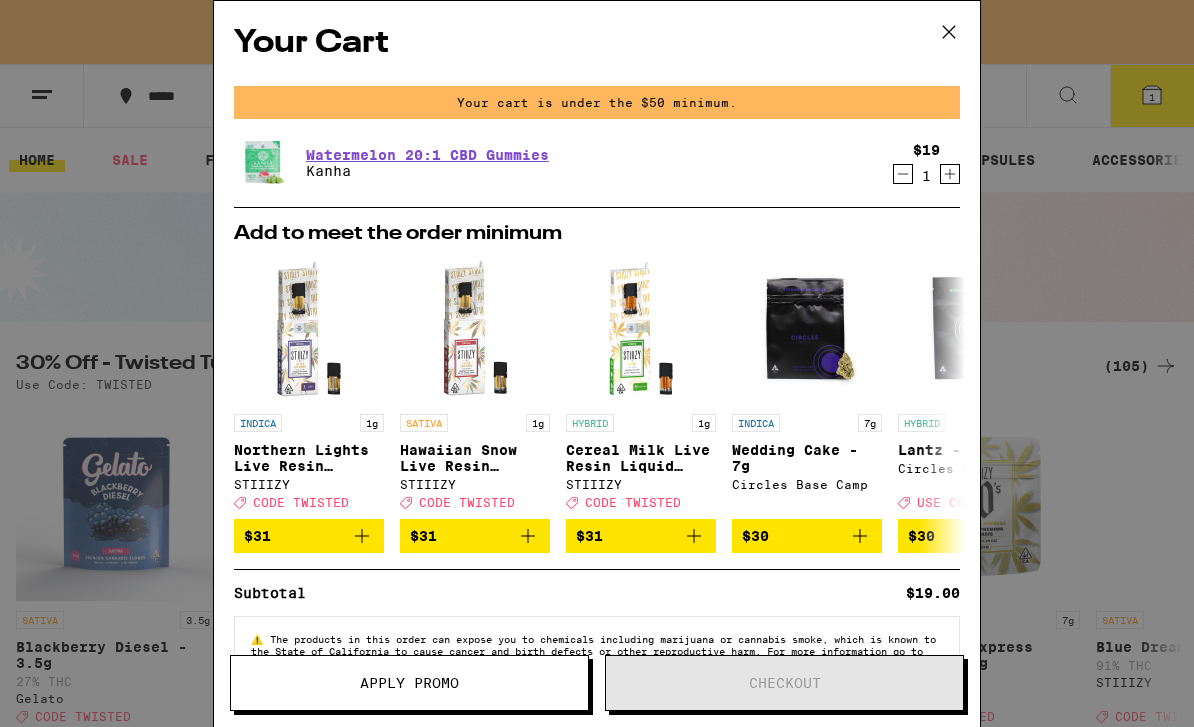 click 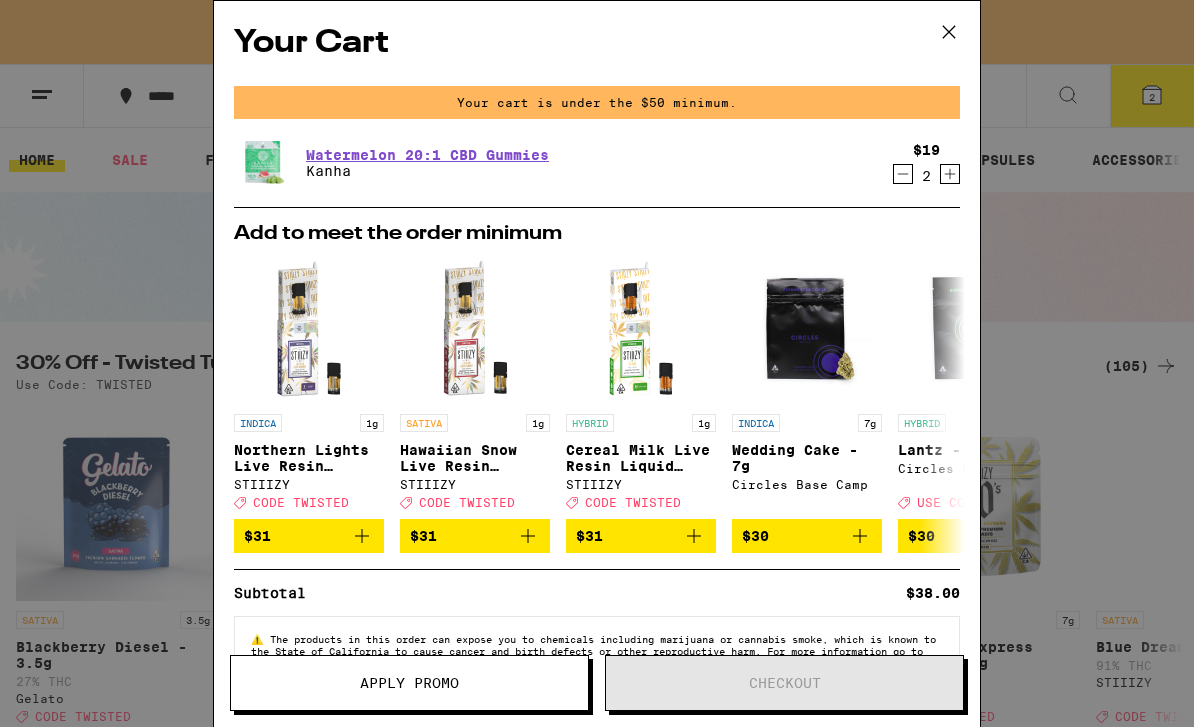 scroll, scrollTop: 0, scrollLeft: 0, axis: both 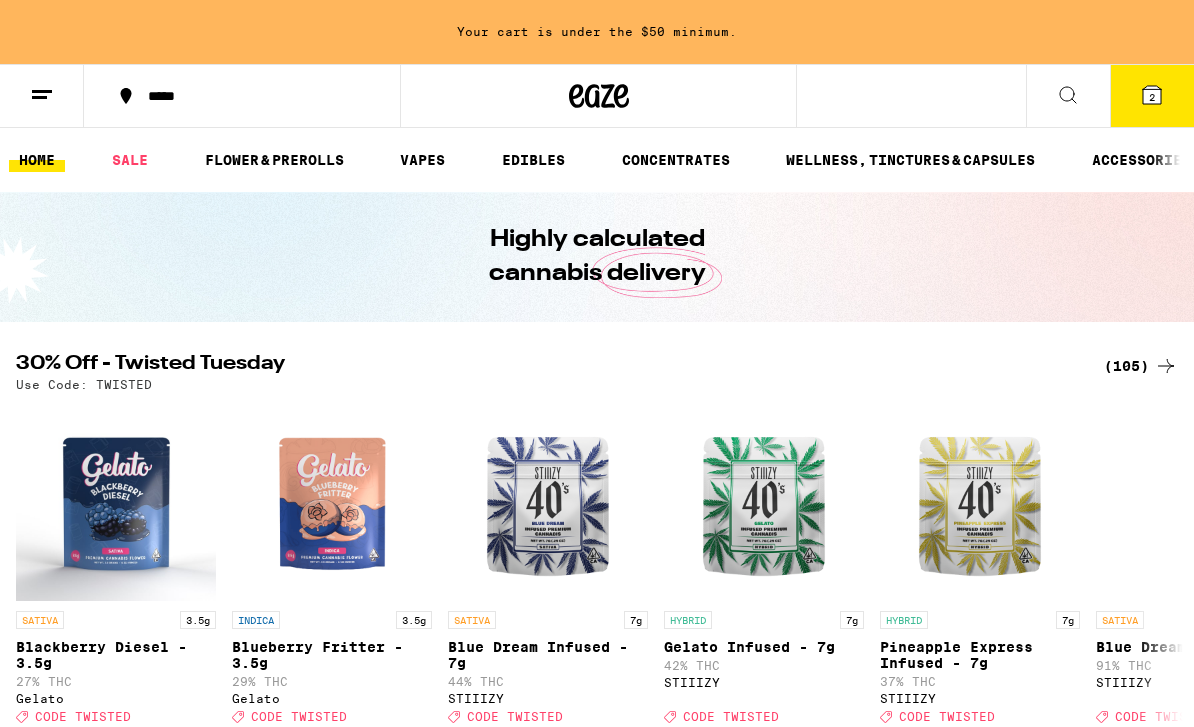 click 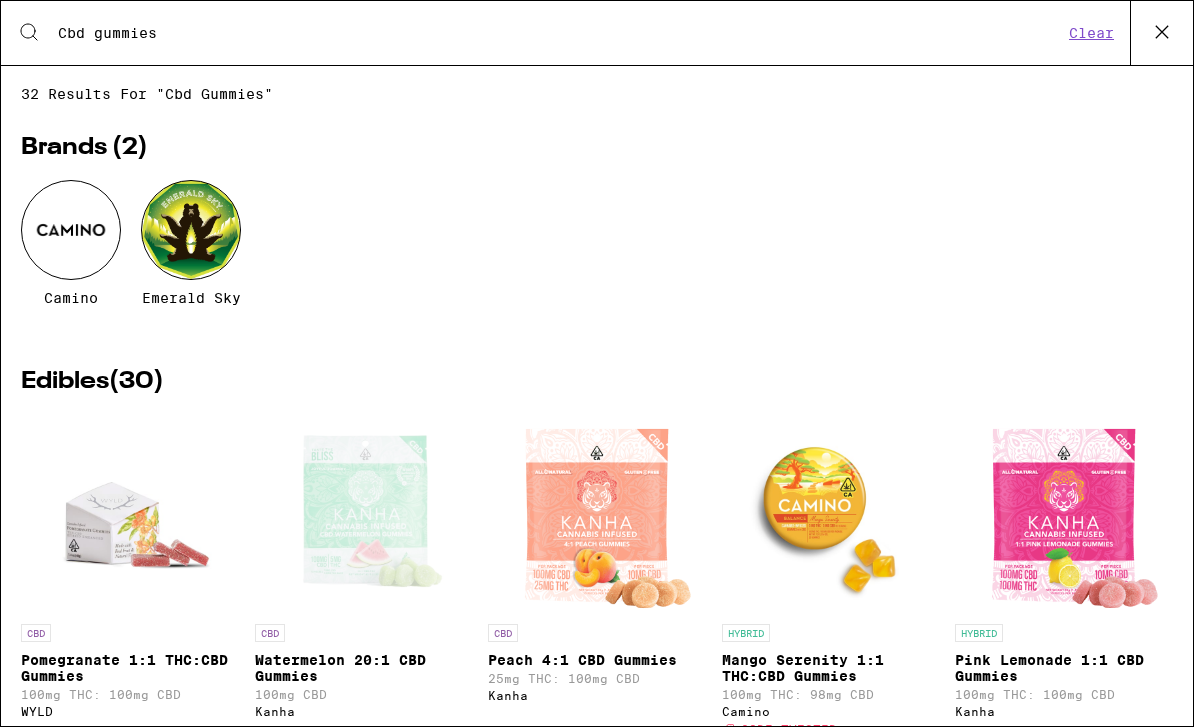 scroll, scrollTop: 0, scrollLeft: 0, axis: both 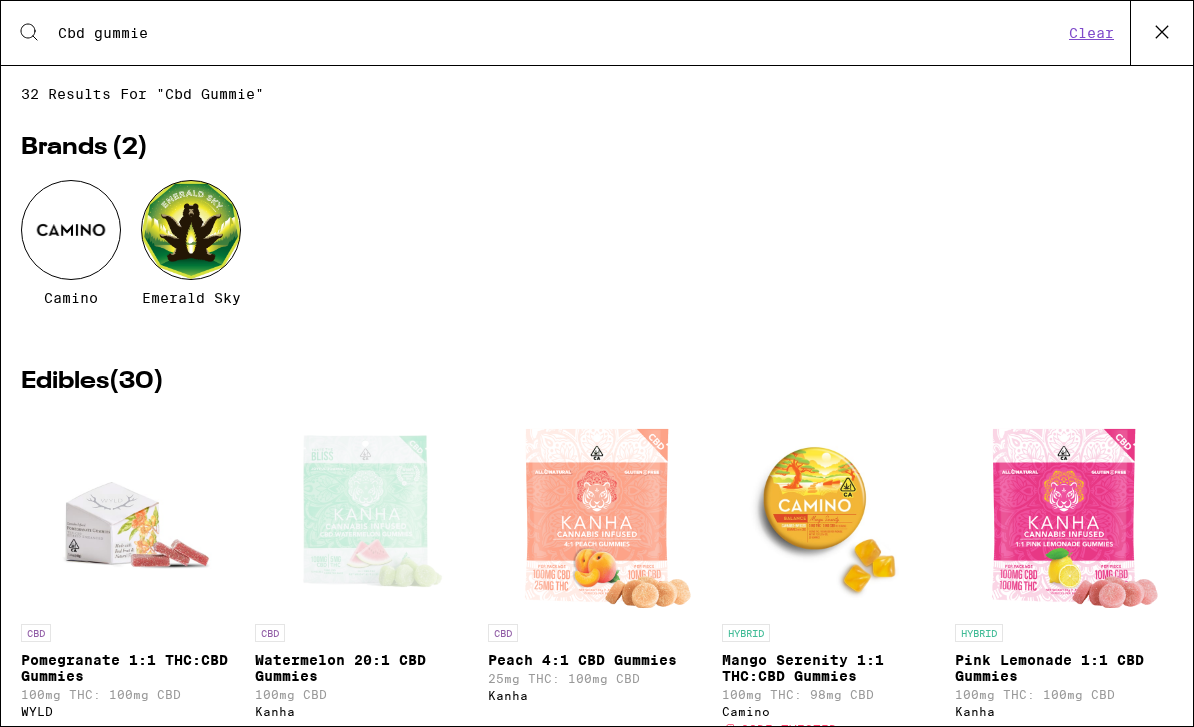 type on "Cbd gummies" 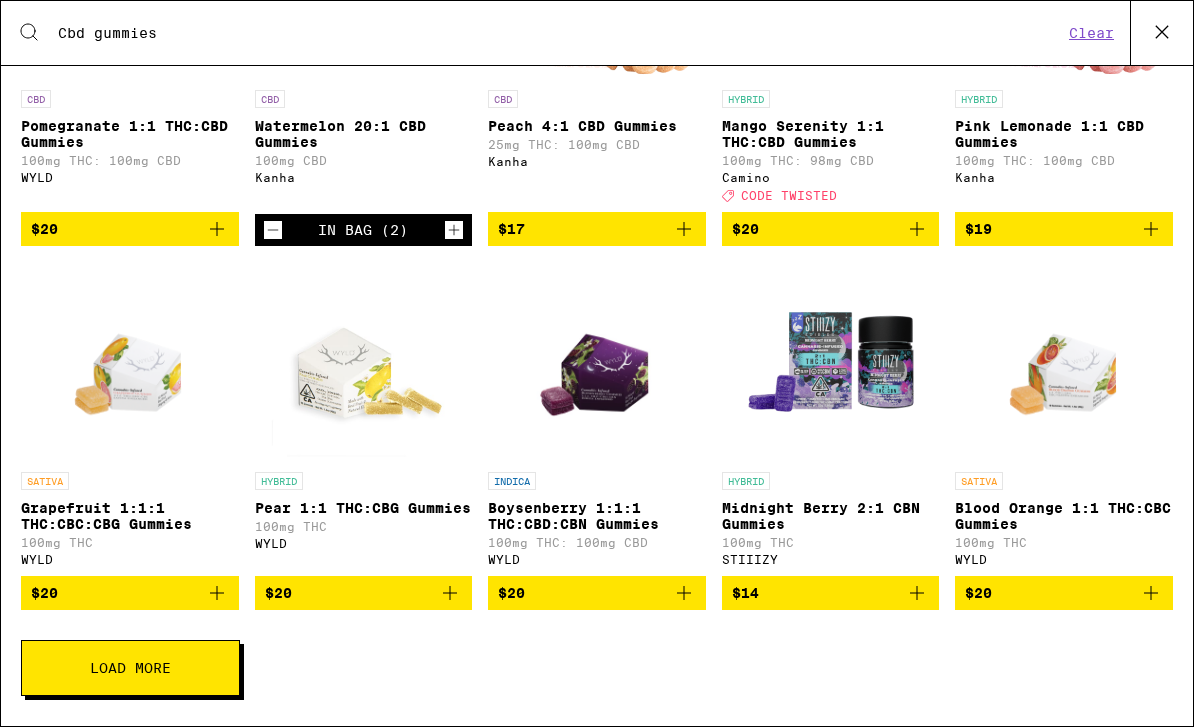 scroll, scrollTop: 570, scrollLeft: 0, axis: vertical 